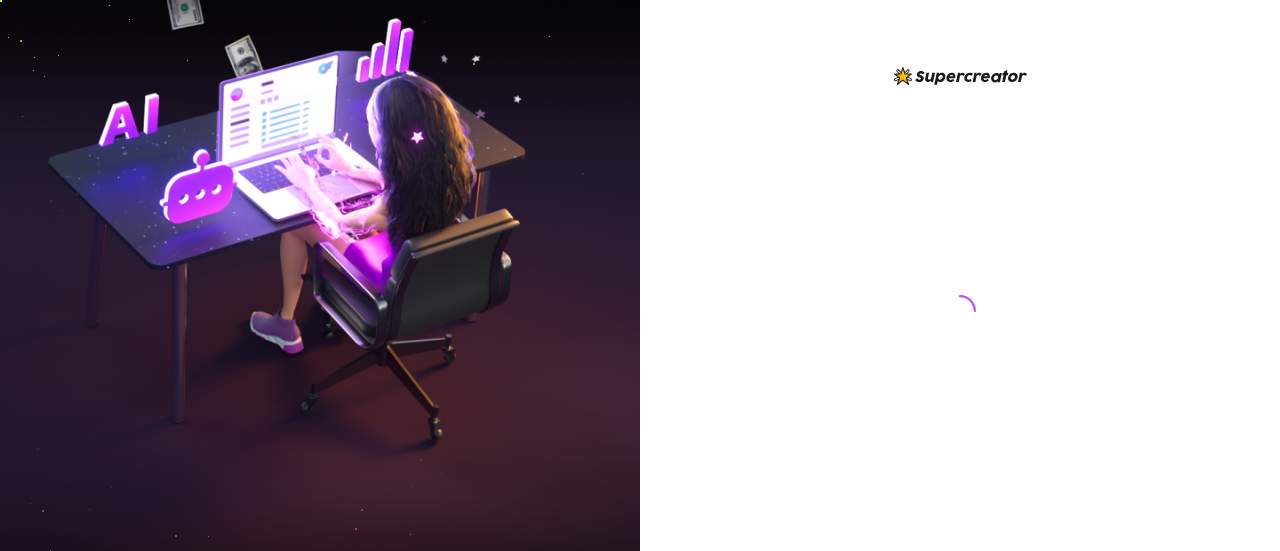 scroll, scrollTop: 0, scrollLeft: 0, axis: both 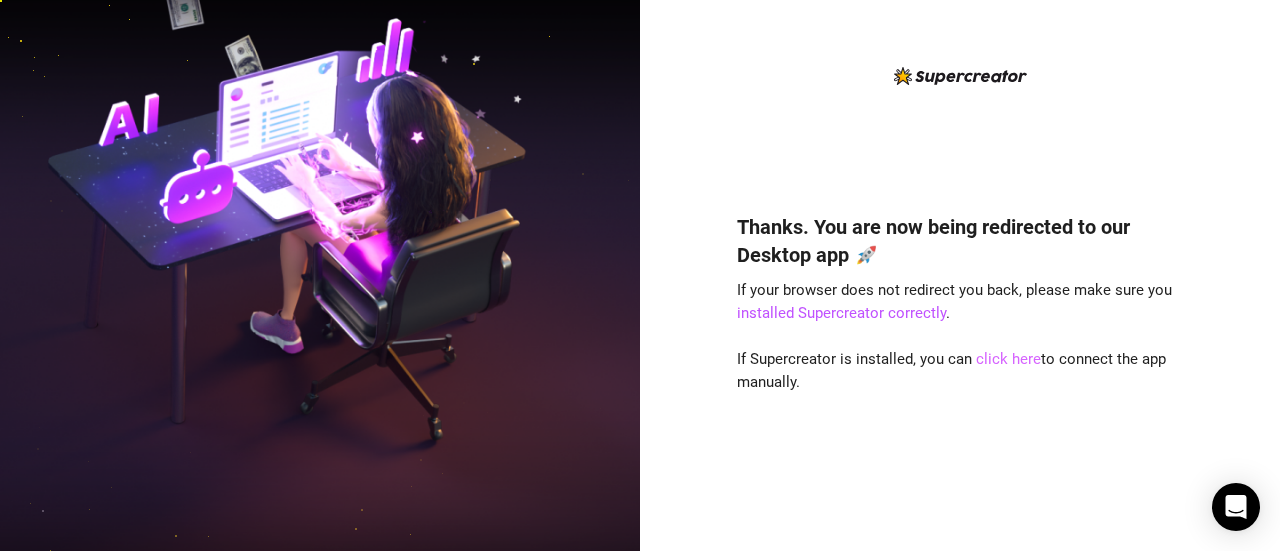click on "click here" at bounding box center (1008, 359) 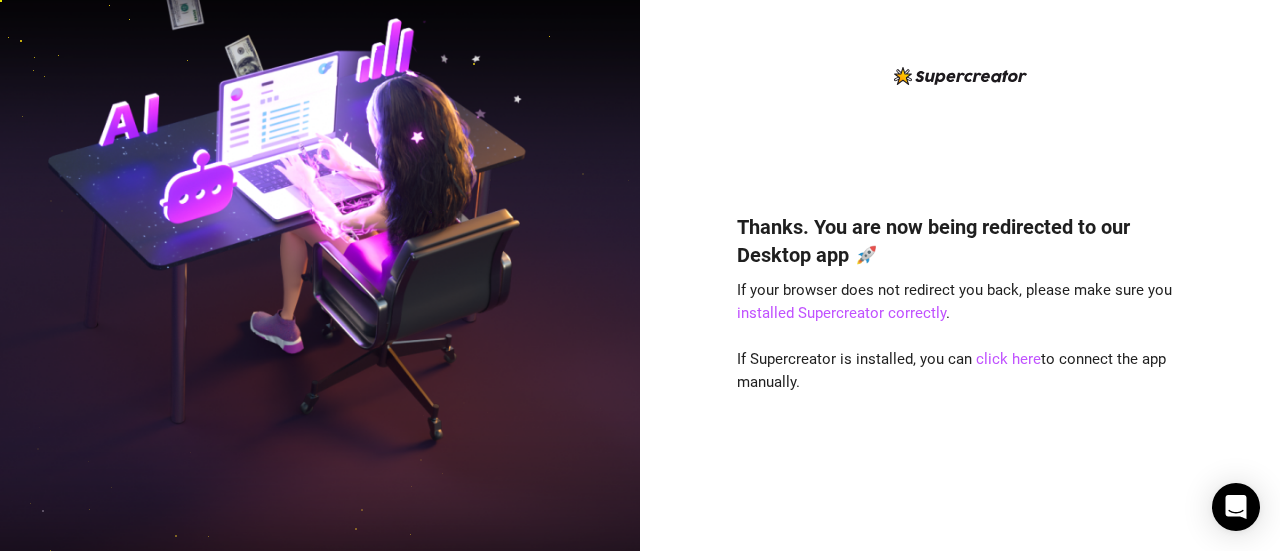 click on "Thanks. You are now being redirected to our Desktop app 🚀 If your browser does not redirect you back, please make sure you   installed Supercreator correctly . If Supercreator is installed, you can   click here  to connect the app manually." at bounding box center [960, 352] 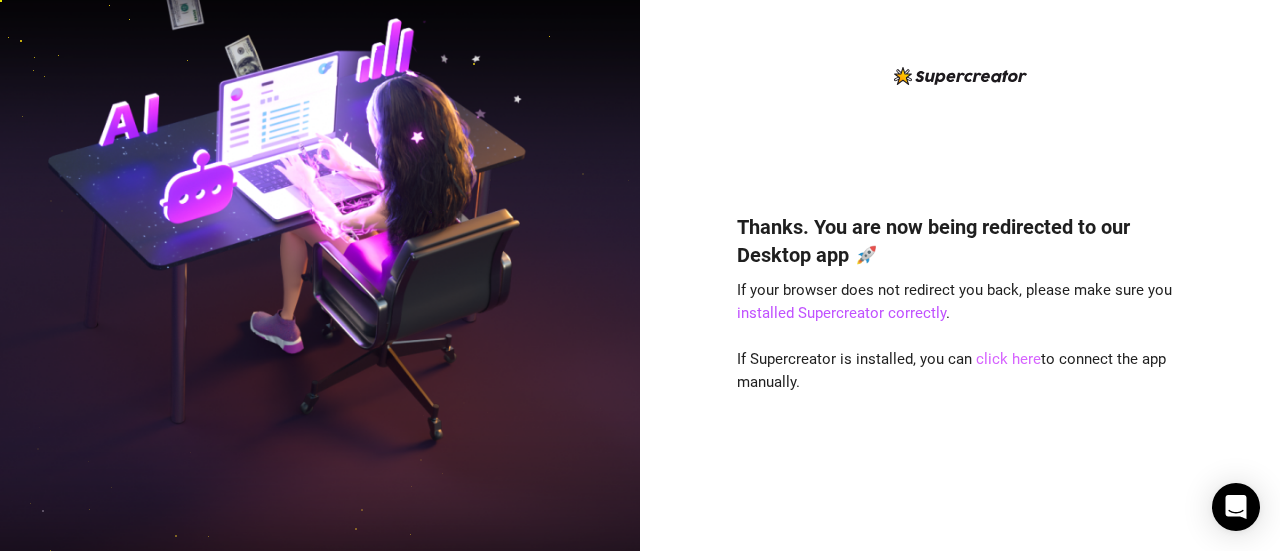 click on "click here" at bounding box center (1008, 359) 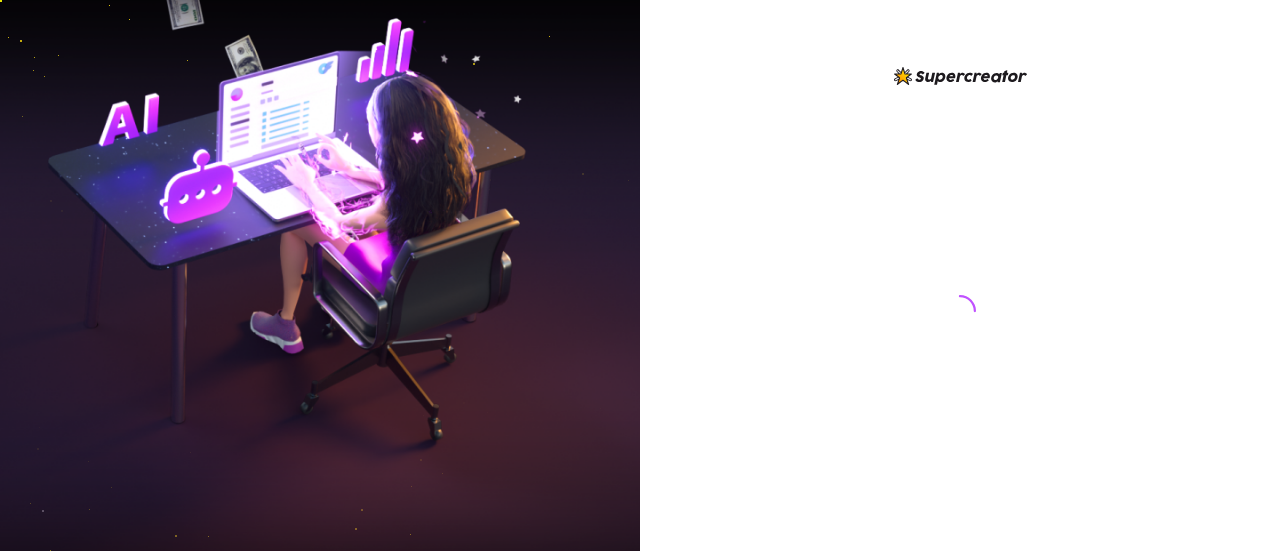 scroll, scrollTop: 0, scrollLeft: 0, axis: both 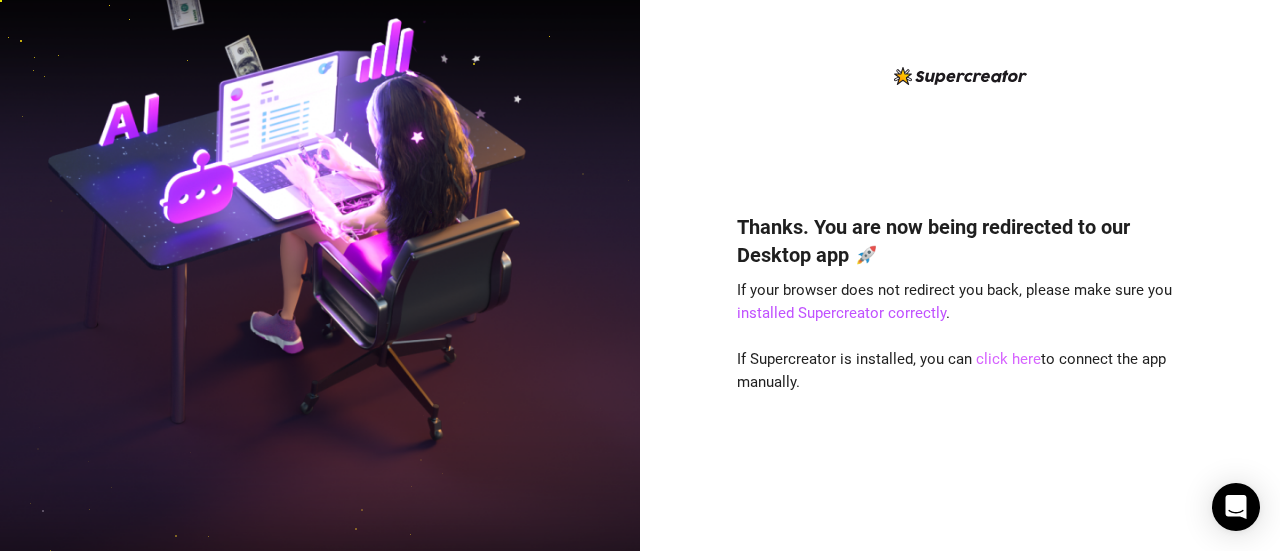 click on "click here" at bounding box center [1008, 359] 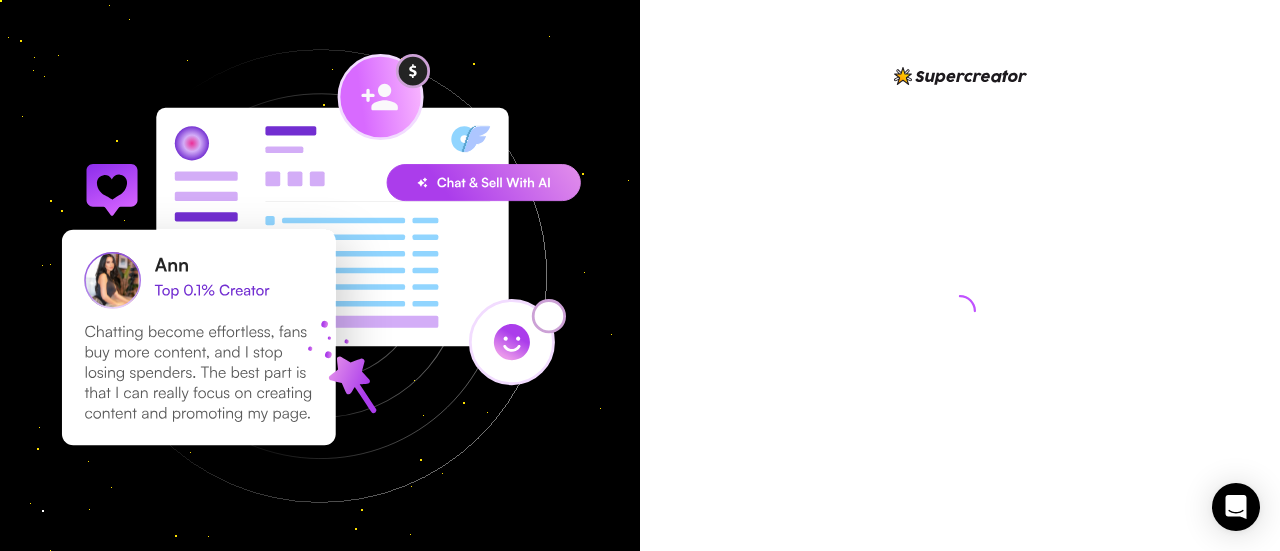 scroll, scrollTop: 0, scrollLeft: 0, axis: both 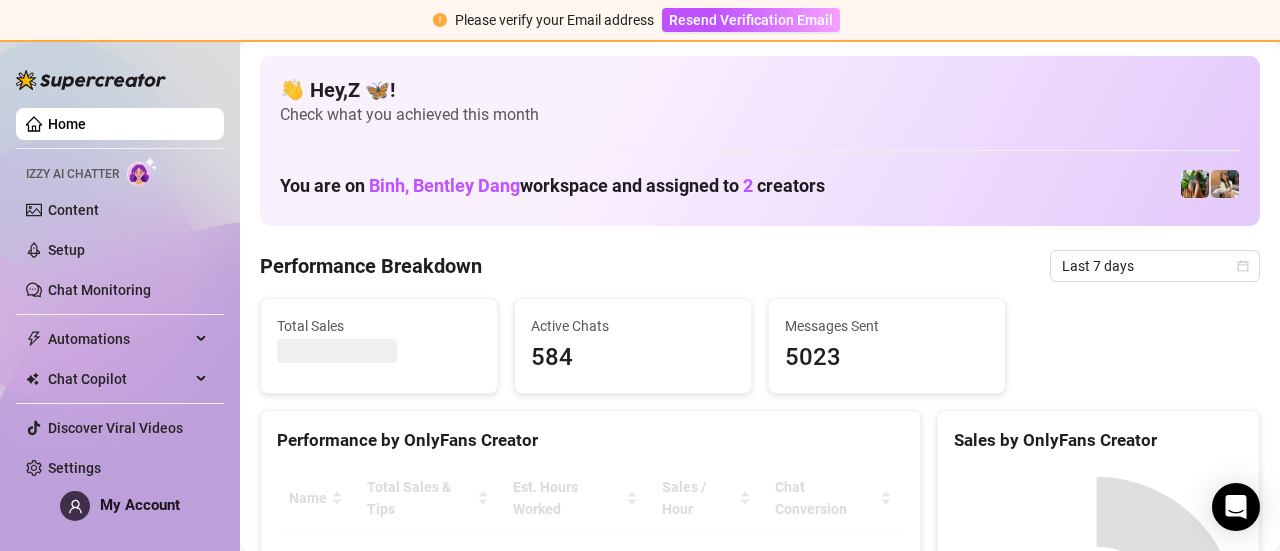 click on "Home" at bounding box center [67, 124] 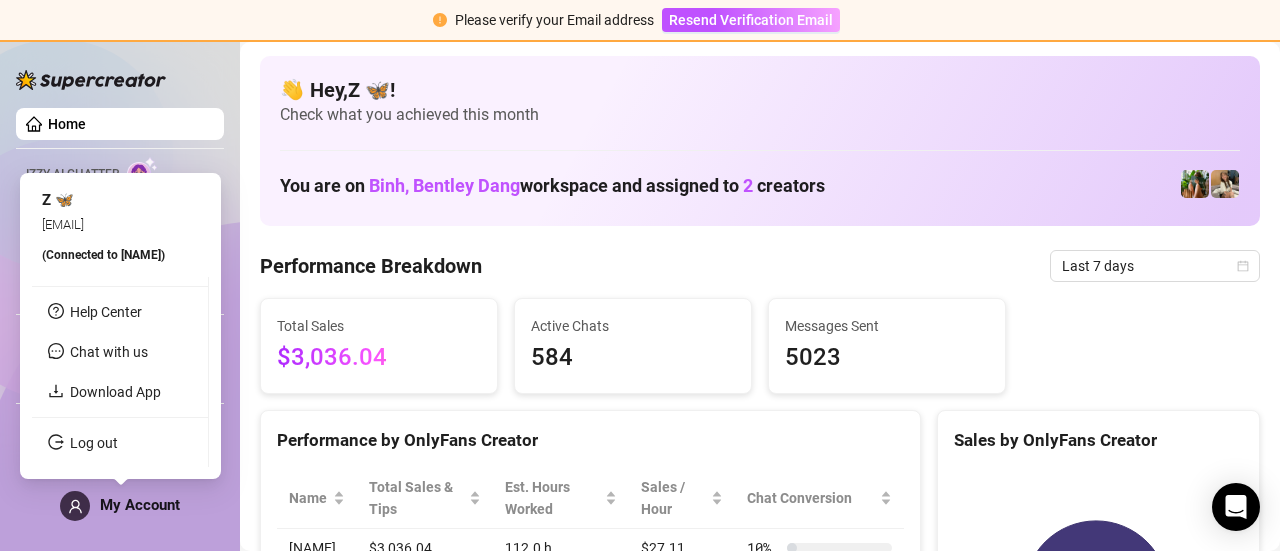 click on "My Account" at bounding box center [140, 505] 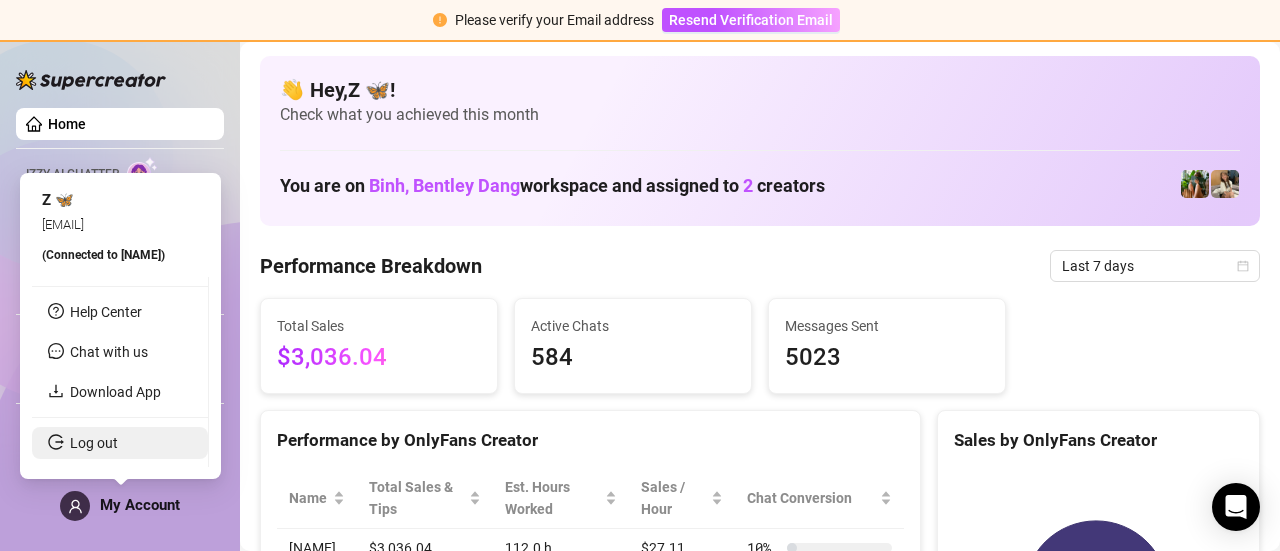 click on "Log out" at bounding box center (94, 443) 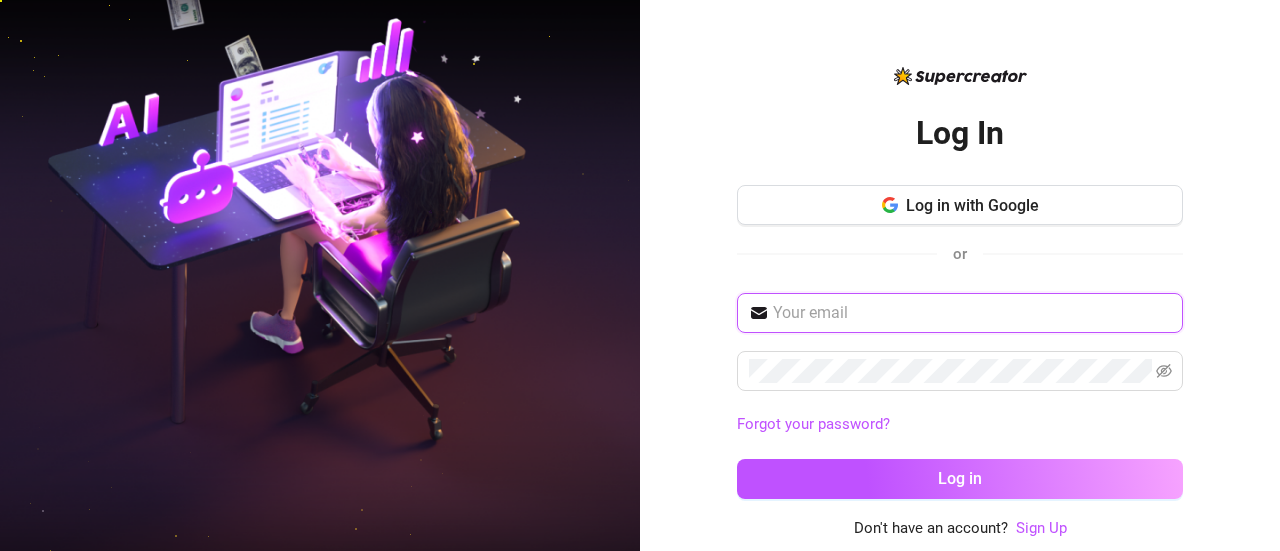 click at bounding box center [972, 313] 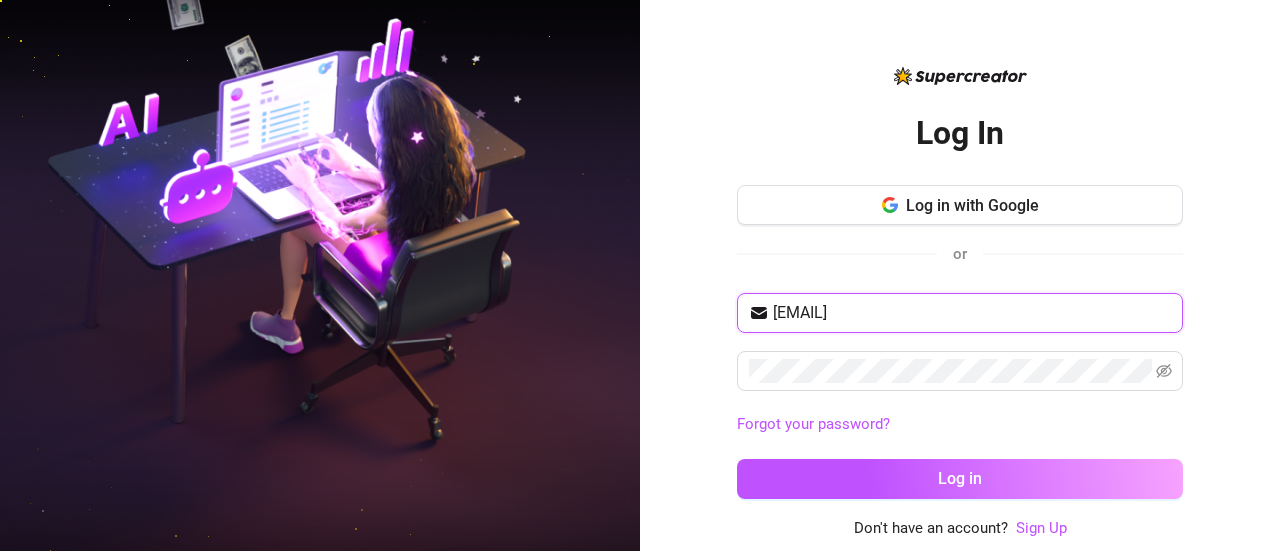 type on "smm.juliannaramirez@gmail.com" 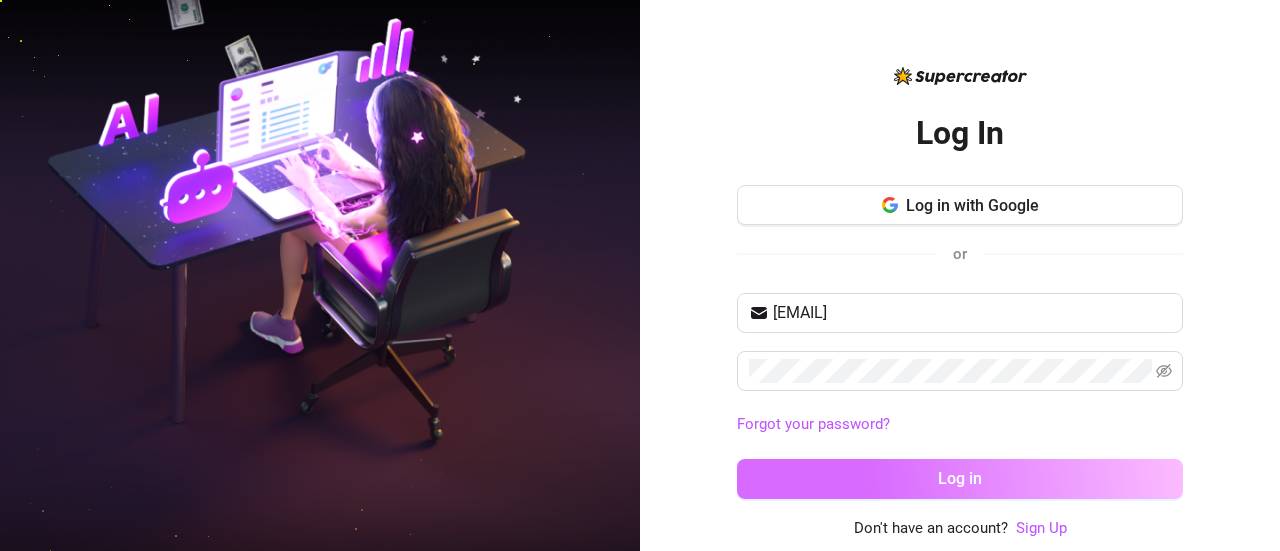 click on "Log in" at bounding box center [960, 479] 